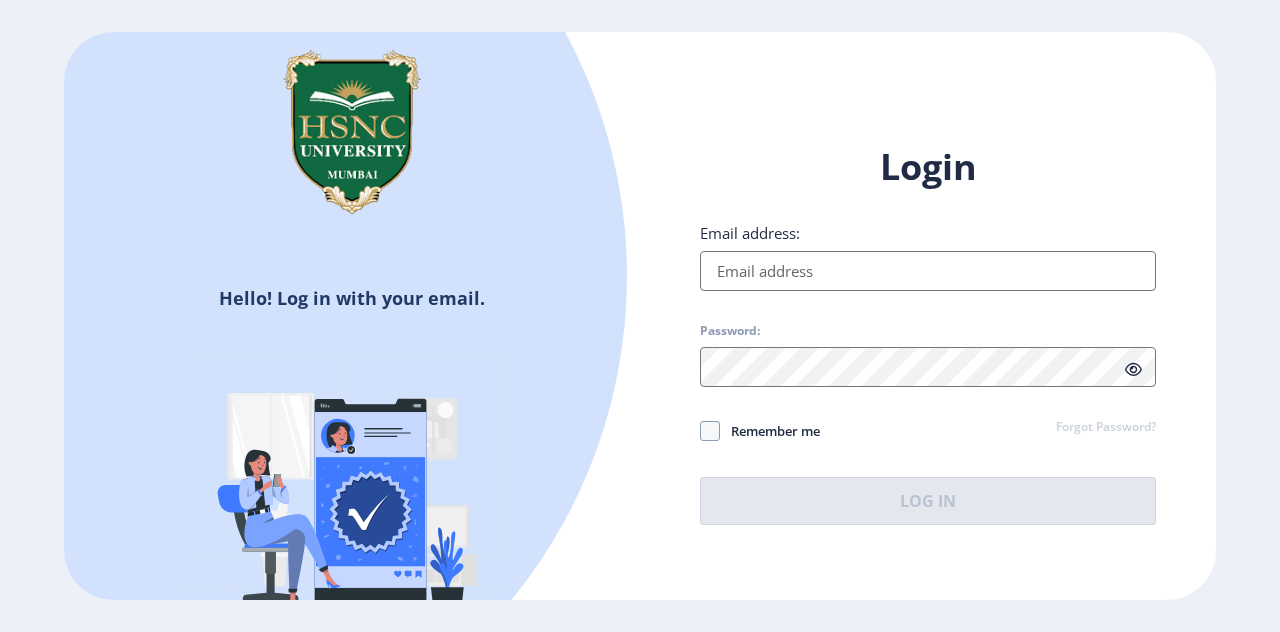 scroll, scrollTop: 0, scrollLeft: 0, axis: both 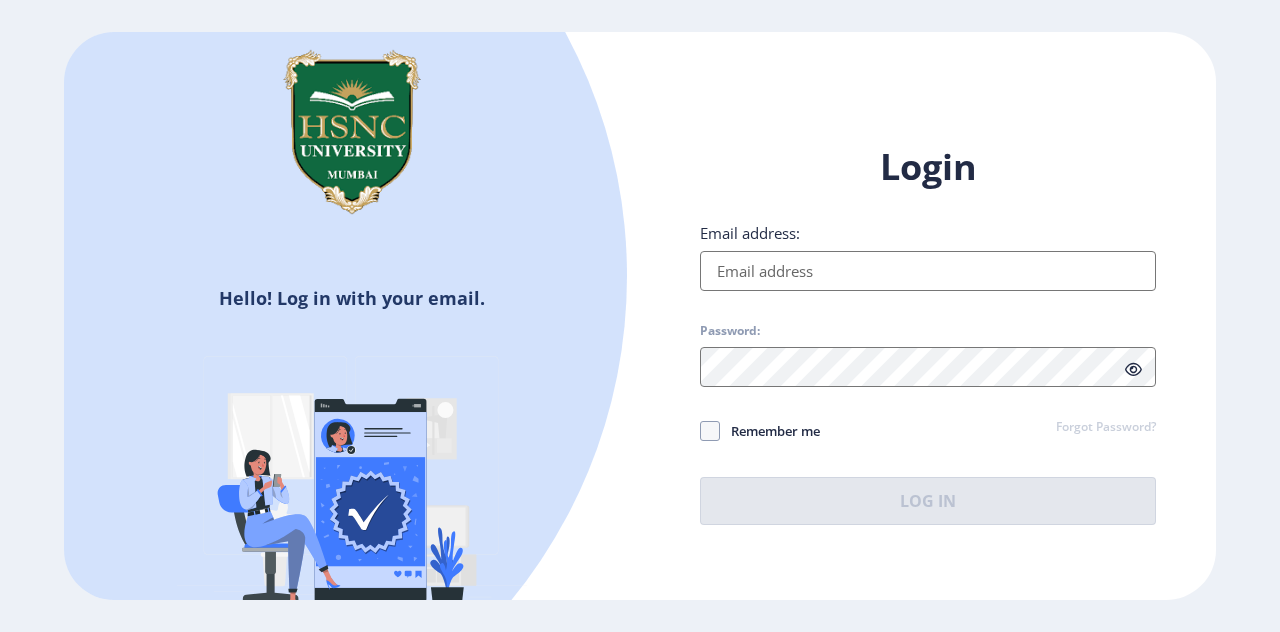 click on "Email address:" at bounding box center [928, 271] 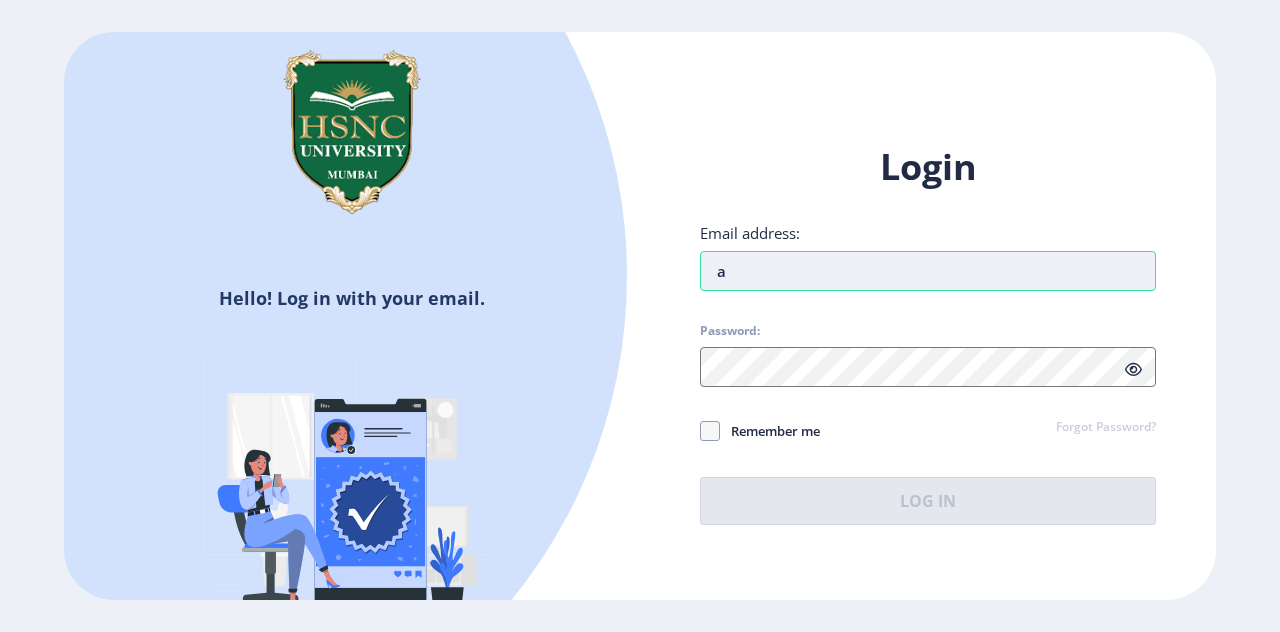 type on "[USERNAME]@example.com" 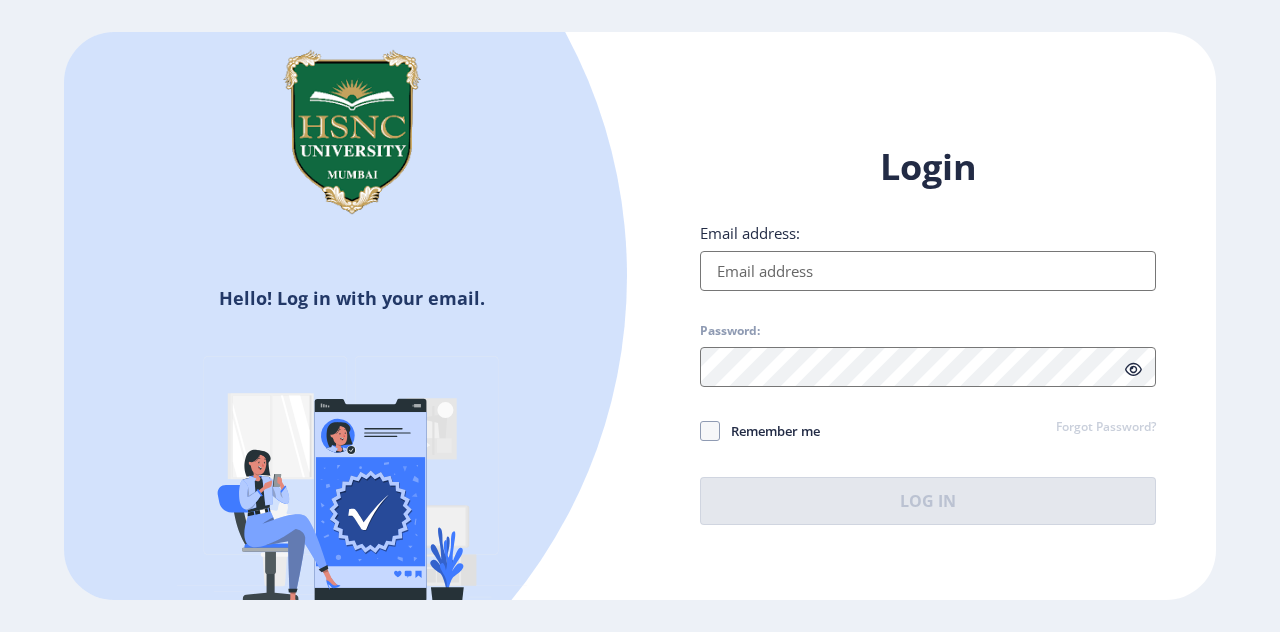 scroll, scrollTop: 0, scrollLeft: 0, axis: both 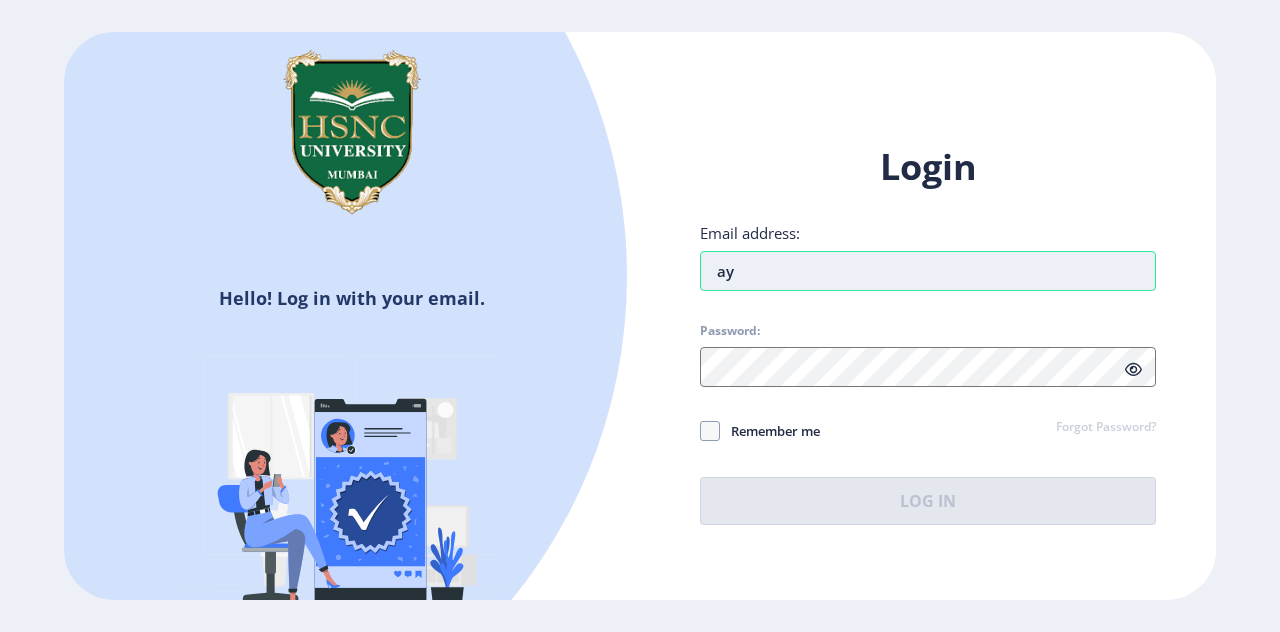 type on "[EMAIL]" 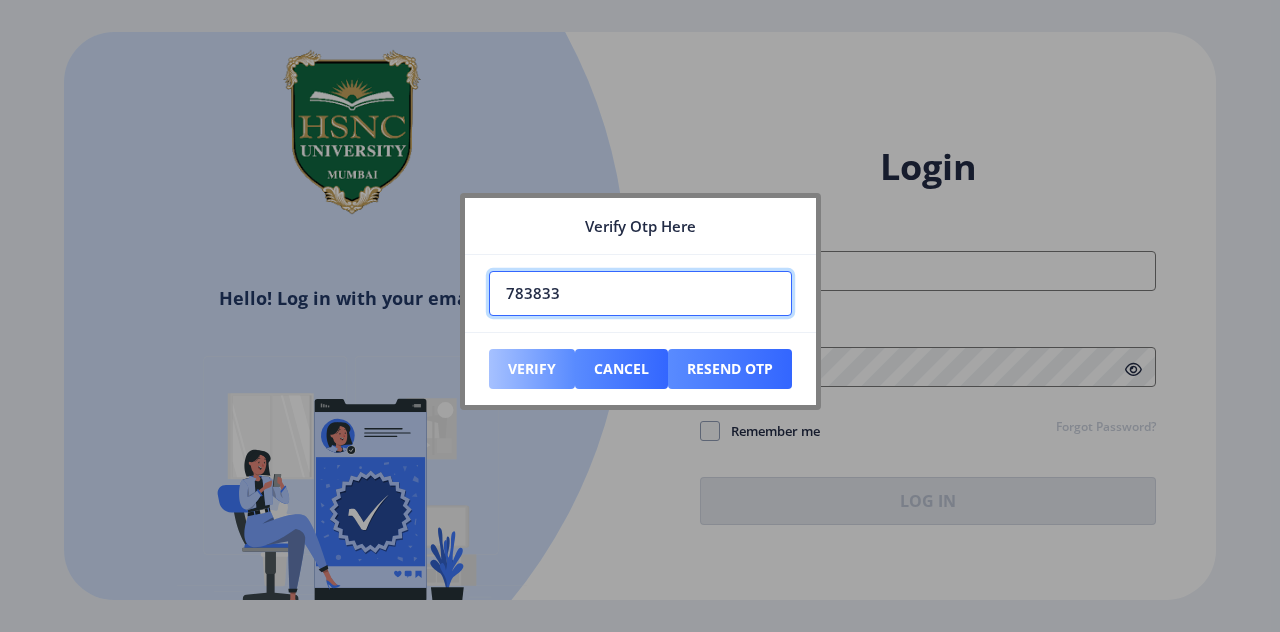 type on "783833" 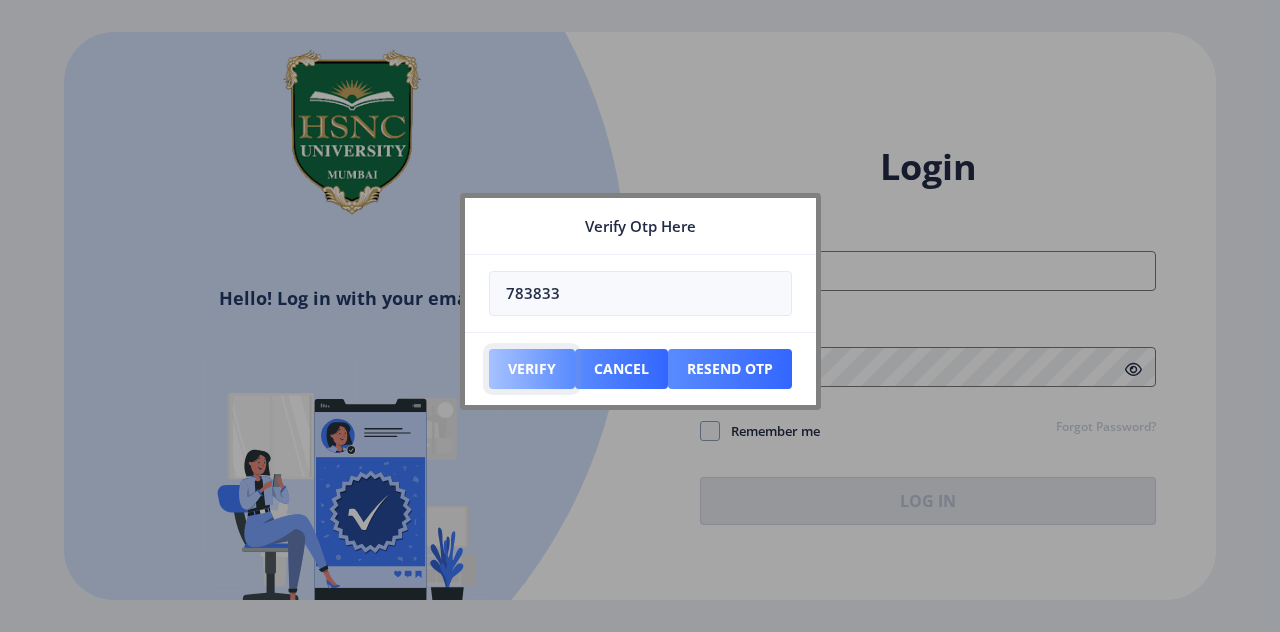 click on "Verify" at bounding box center (532, 369) 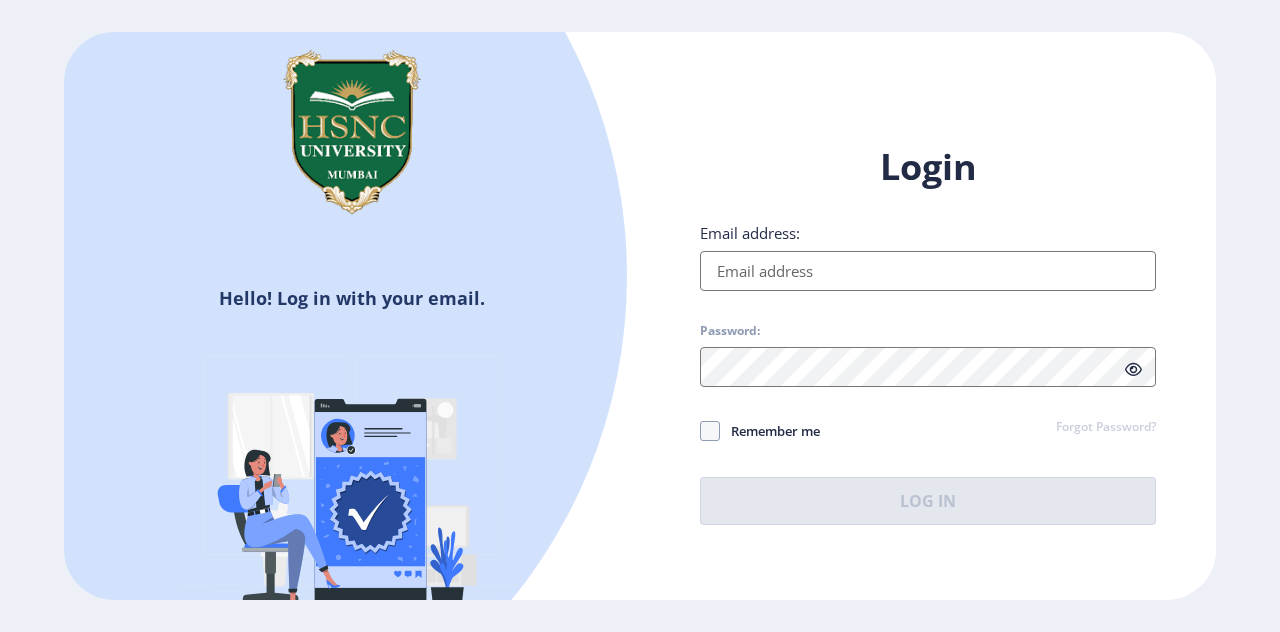 click on "Email address:" at bounding box center (928, 271) 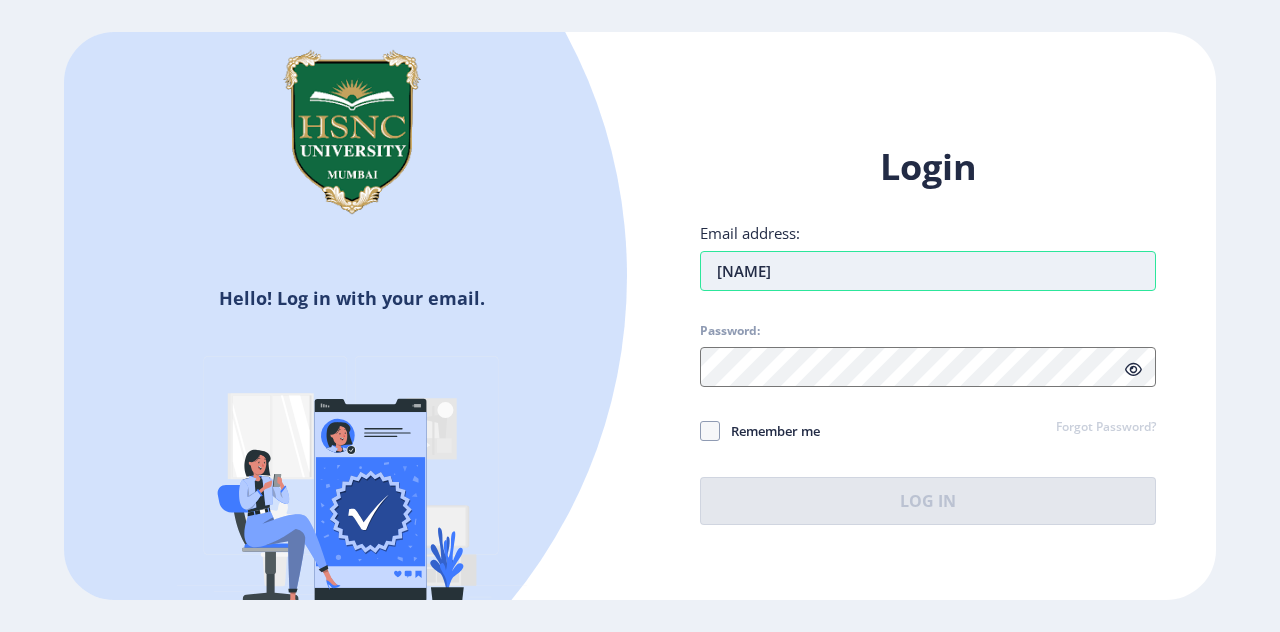 type on "[USERNAME]@example.com" 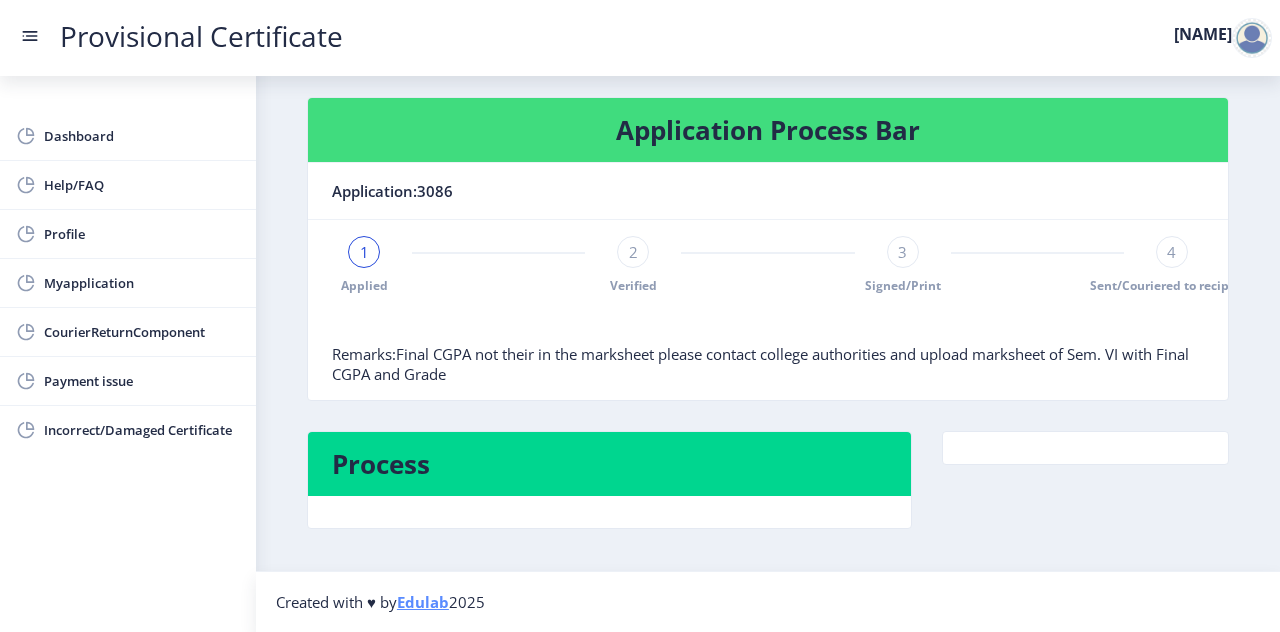 scroll, scrollTop: 0, scrollLeft: 0, axis: both 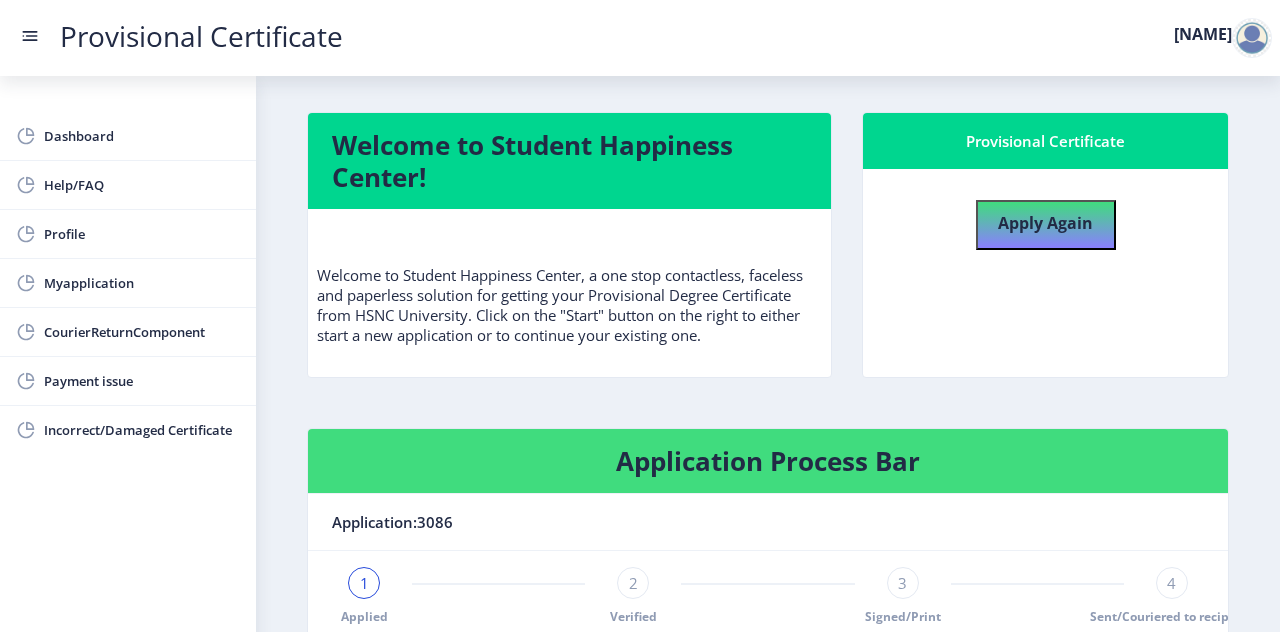 click on "Welcome to Student Happiness Center!   Welcome to Student Happiness Center, a one stop contactless, faceless and paperless solution for getting your Provisional Degree Certificate from HSNC University. Click on the "Start" button on the right to either start a new application or to continue your existing one.   Provisional Certificate   Apply Again  Application Process Bar Application:3086 1 Applied 2 Verified 3 Signed/Print 4 Sent/Couriered to recipient Remarks:Final CGPA not their in the marksheet please contact college authorities and upload marksheet of Sem. VI with Final CGPA and Grade Process" 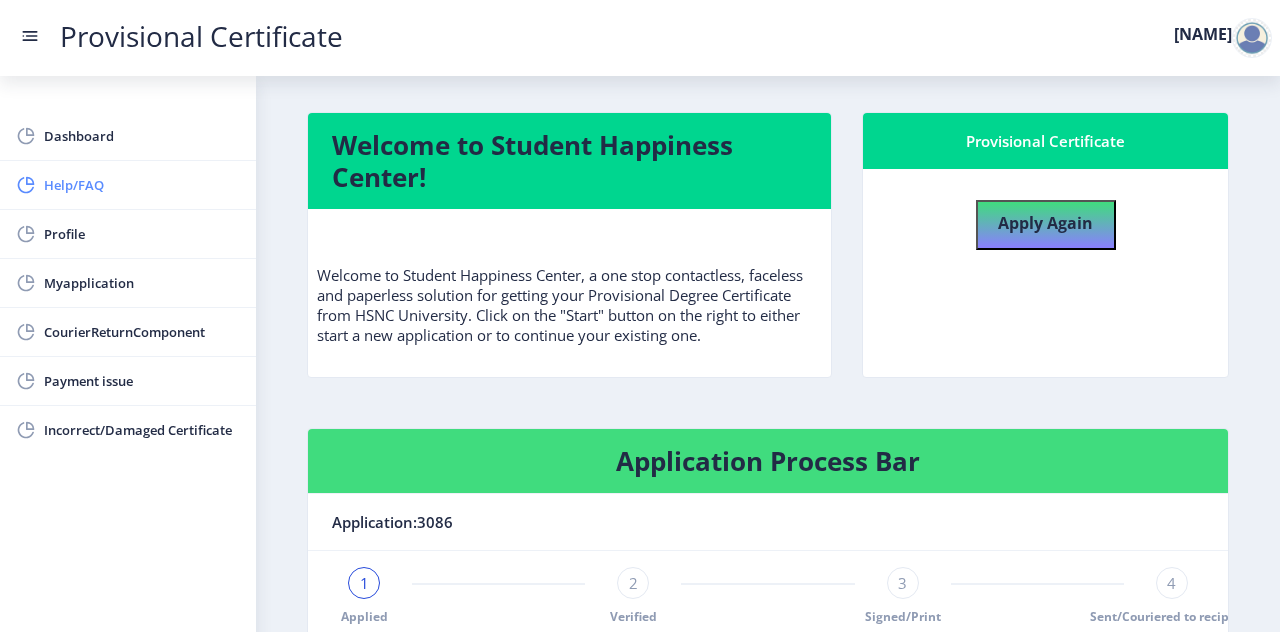 click on "Help/FAQ" 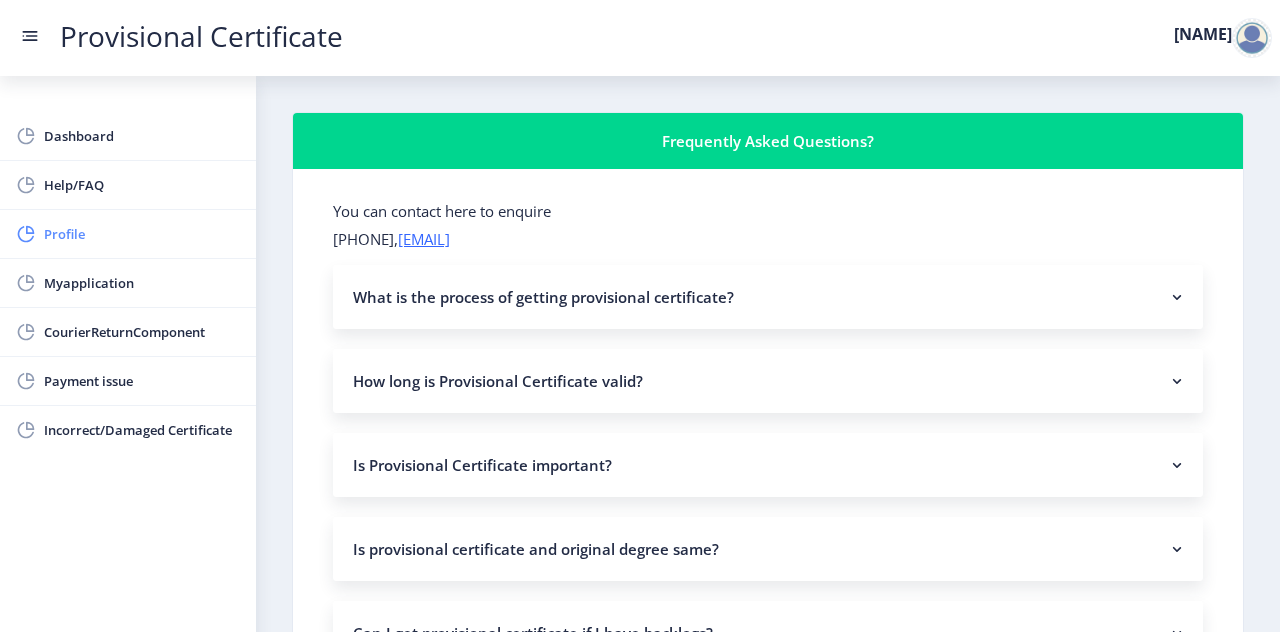 click on "Profile" 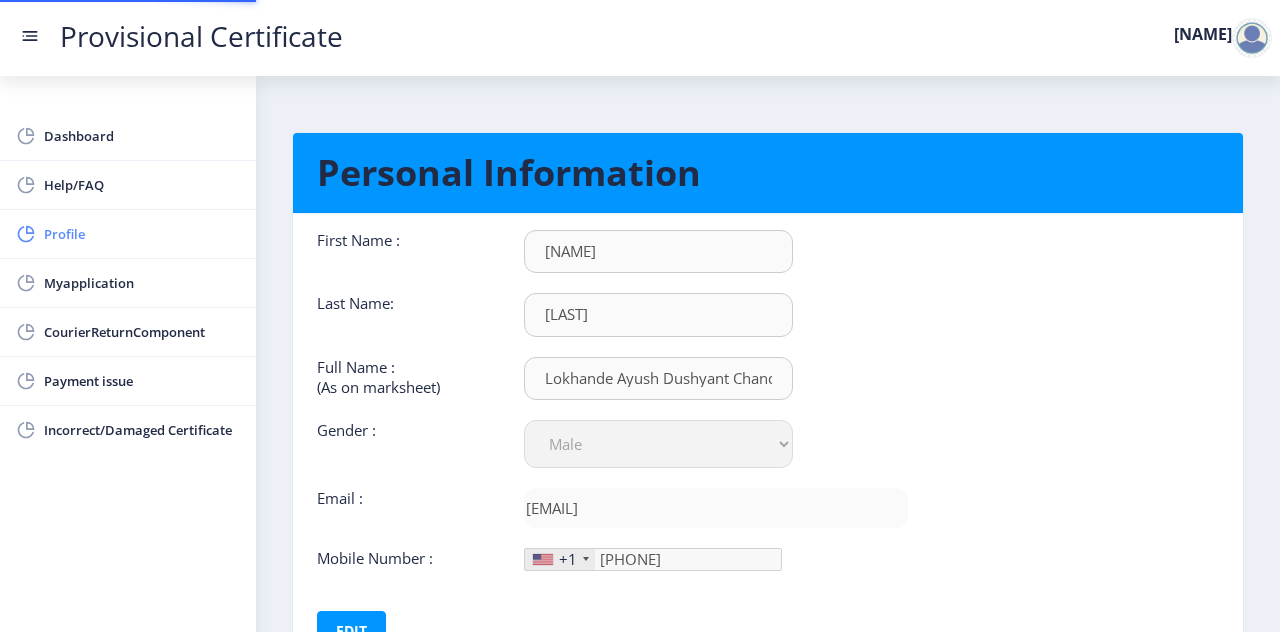 type on "704-521-90" 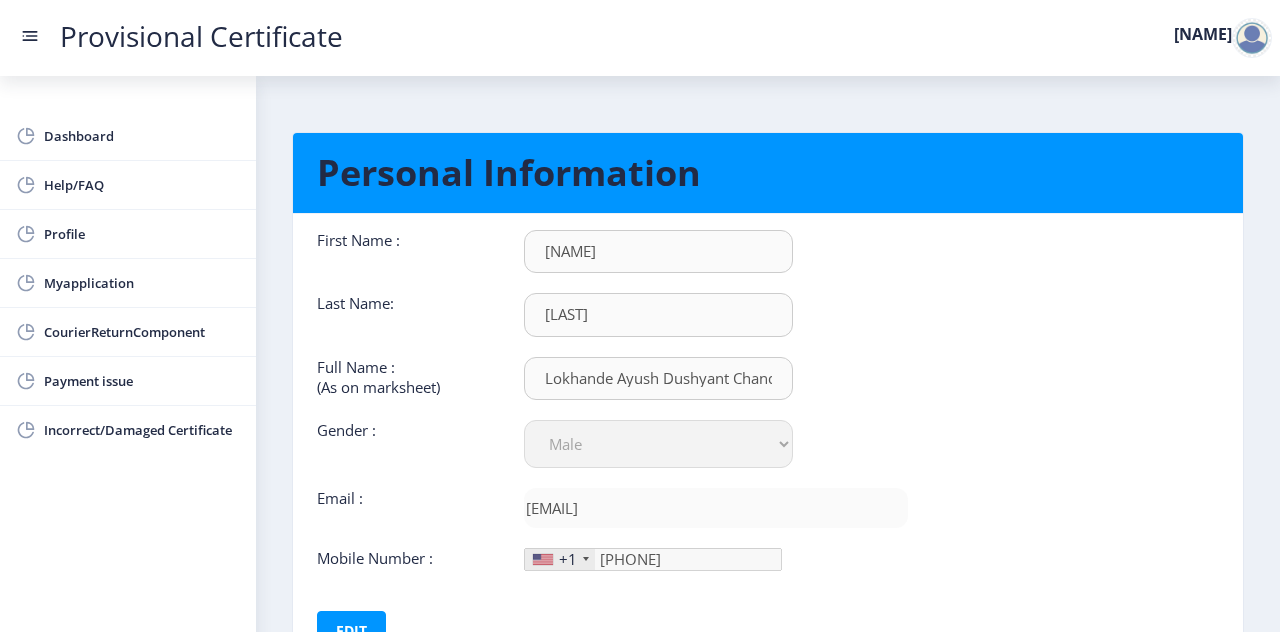 scroll, scrollTop: 154, scrollLeft: 0, axis: vertical 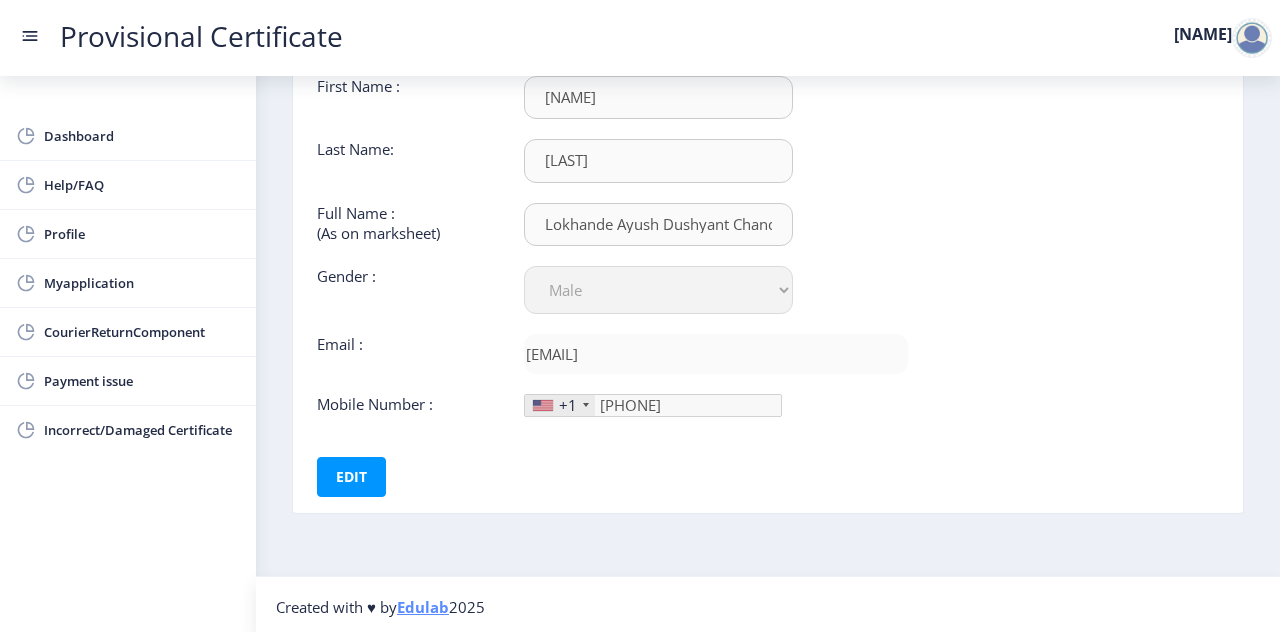 click 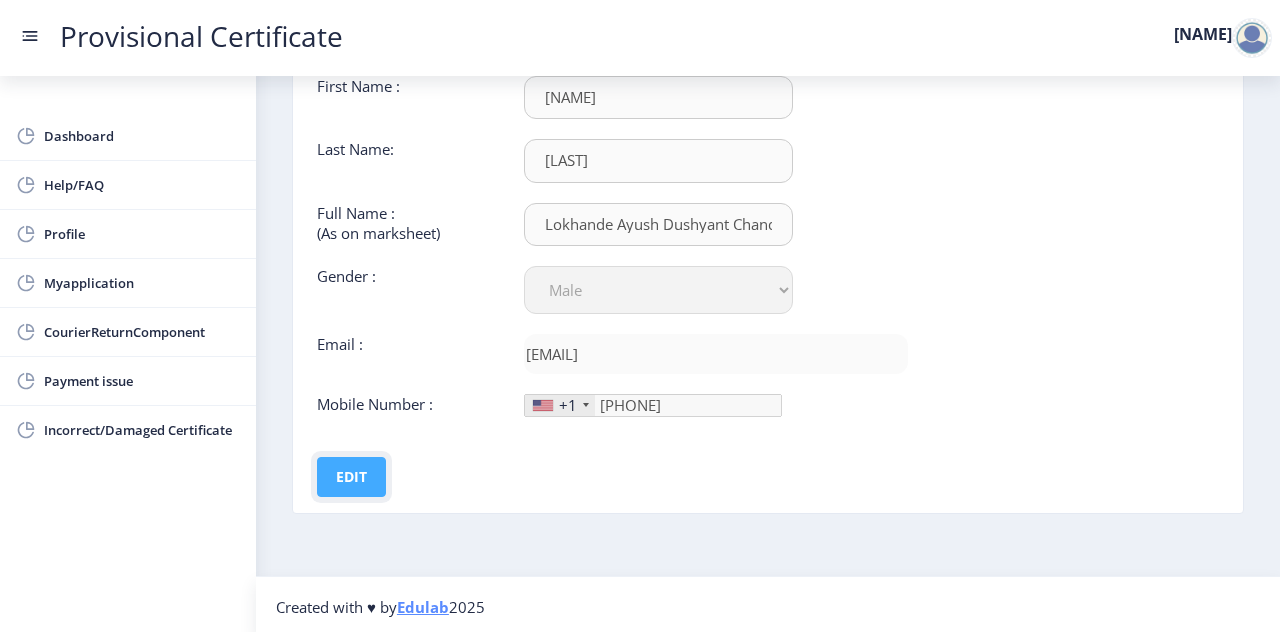 click on "Edit" 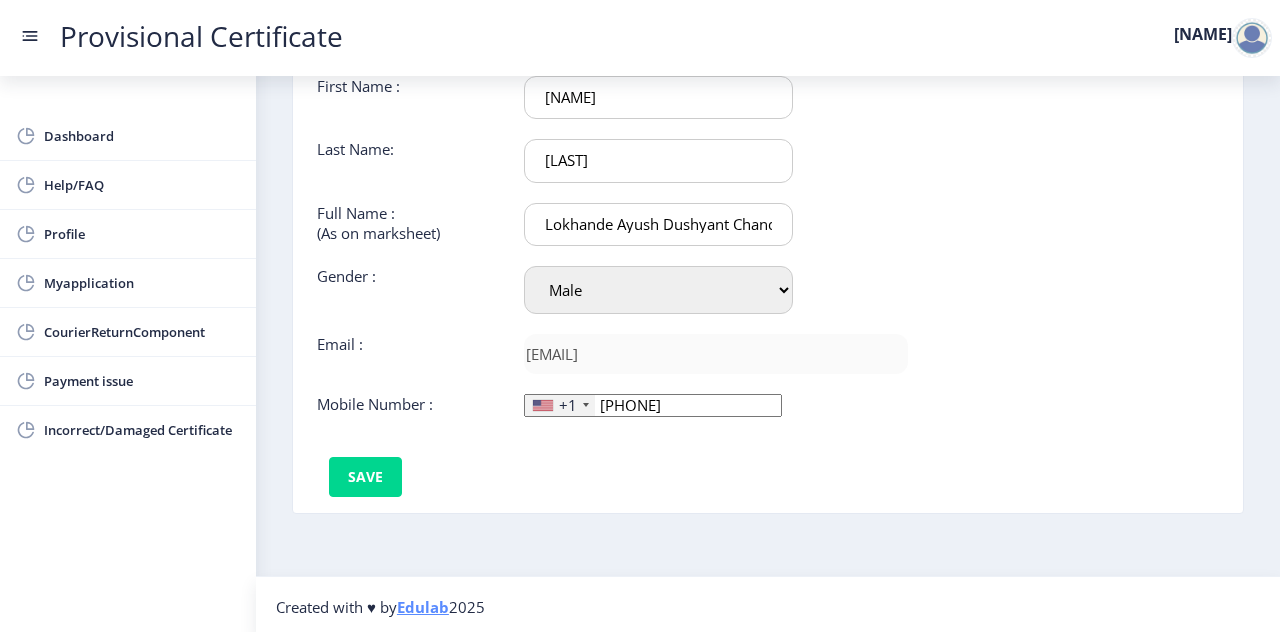 click on "+1" 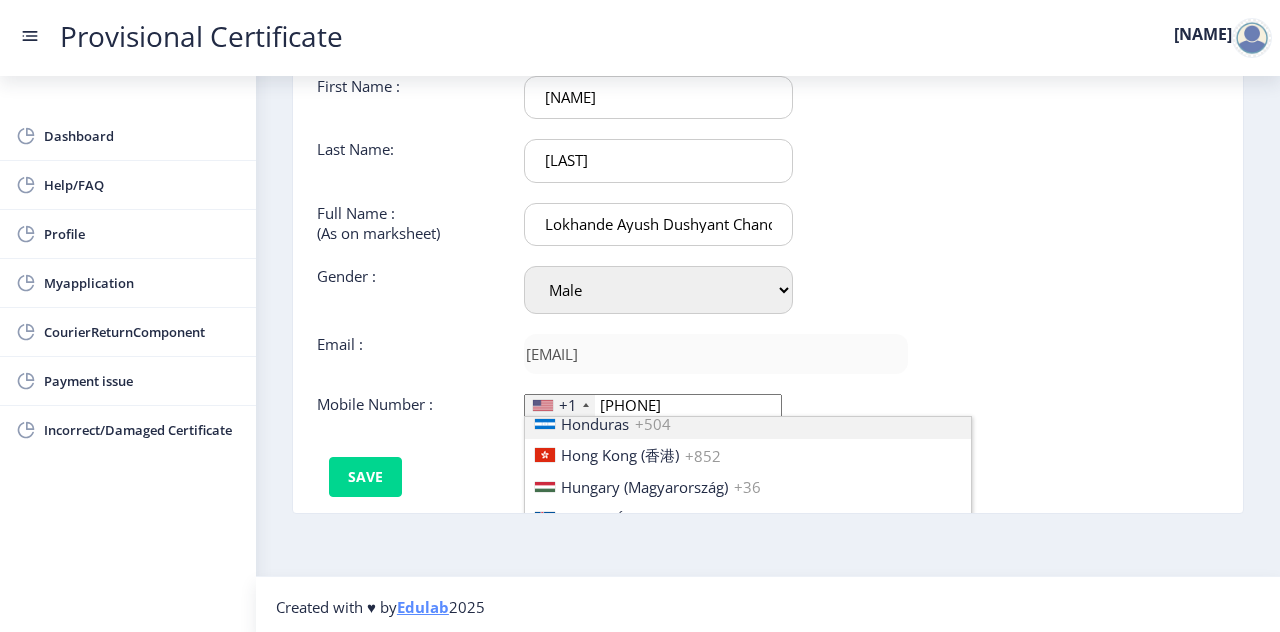 scroll, scrollTop: 3074, scrollLeft: 0, axis: vertical 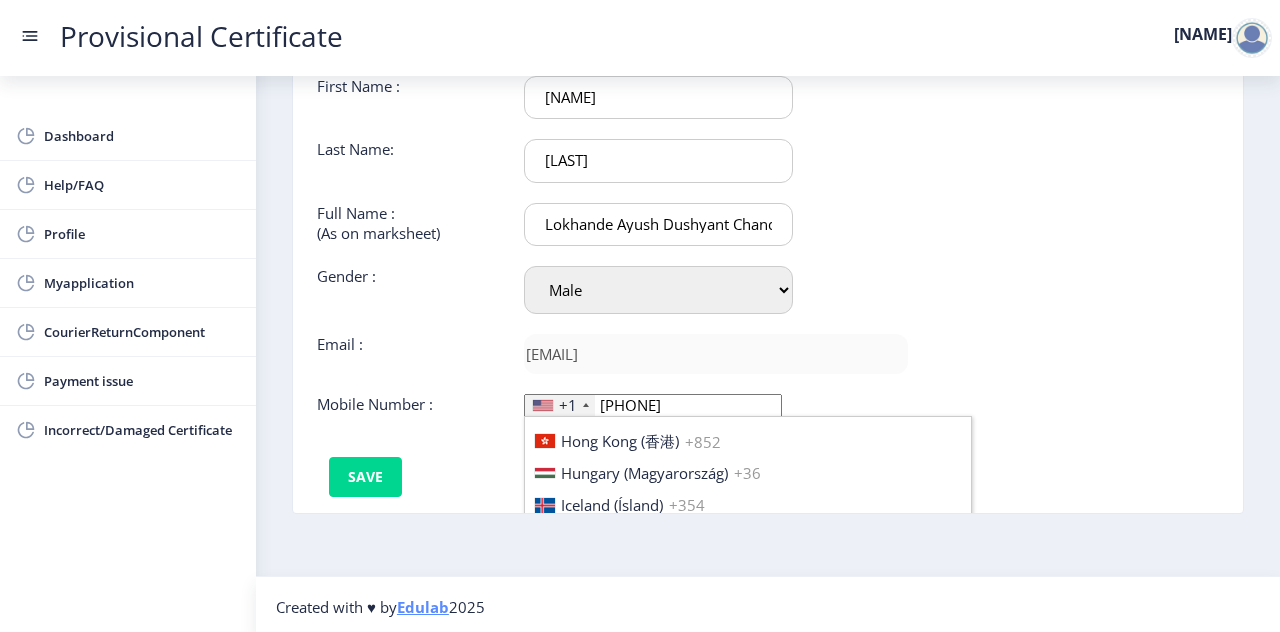 click on "India (भारत) +91" at bounding box center (748, 536) 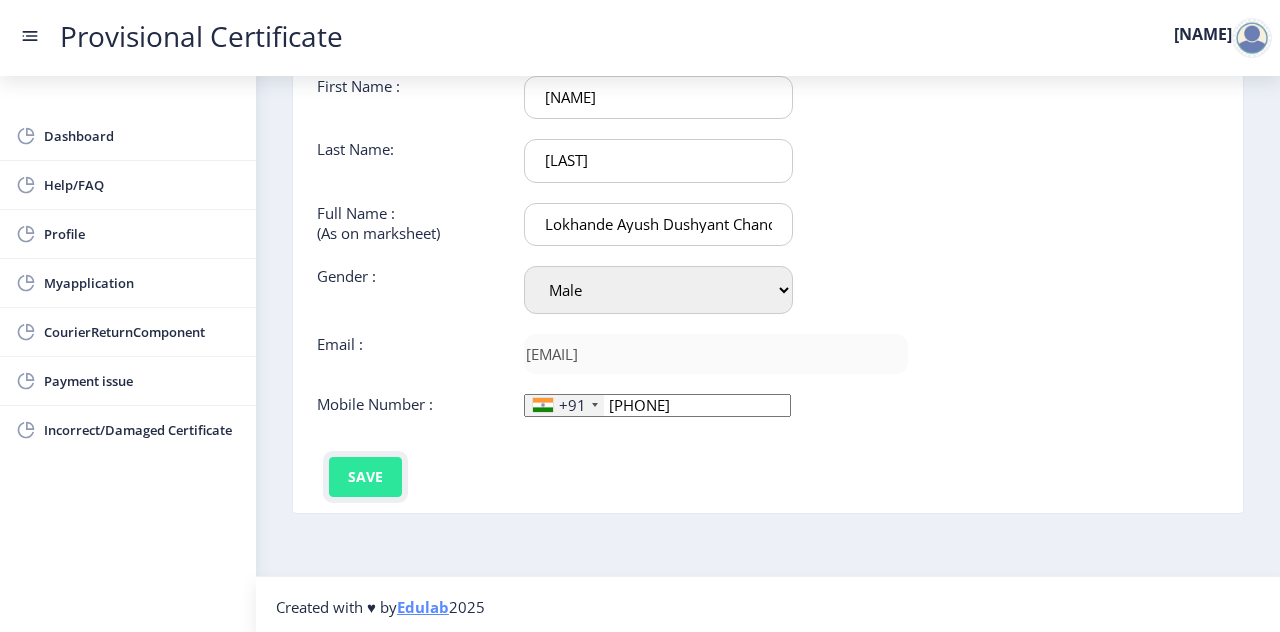 click on "Save" 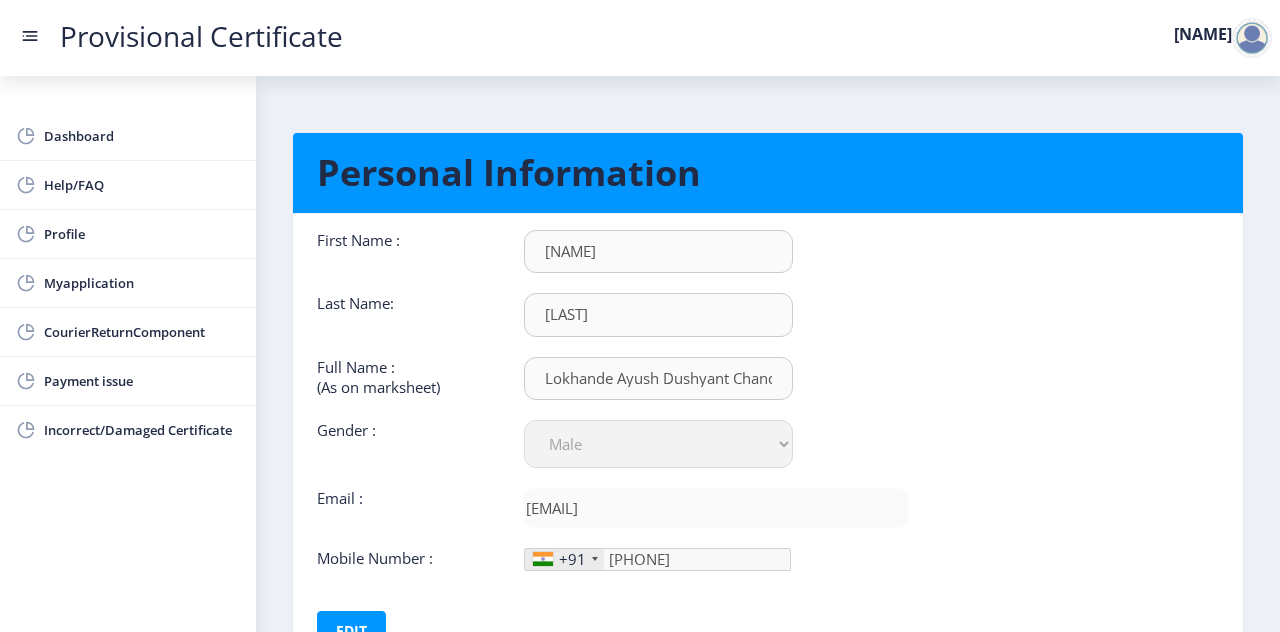 scroll, scrollTop: 154, scrollLeft: 0, axis: vertical 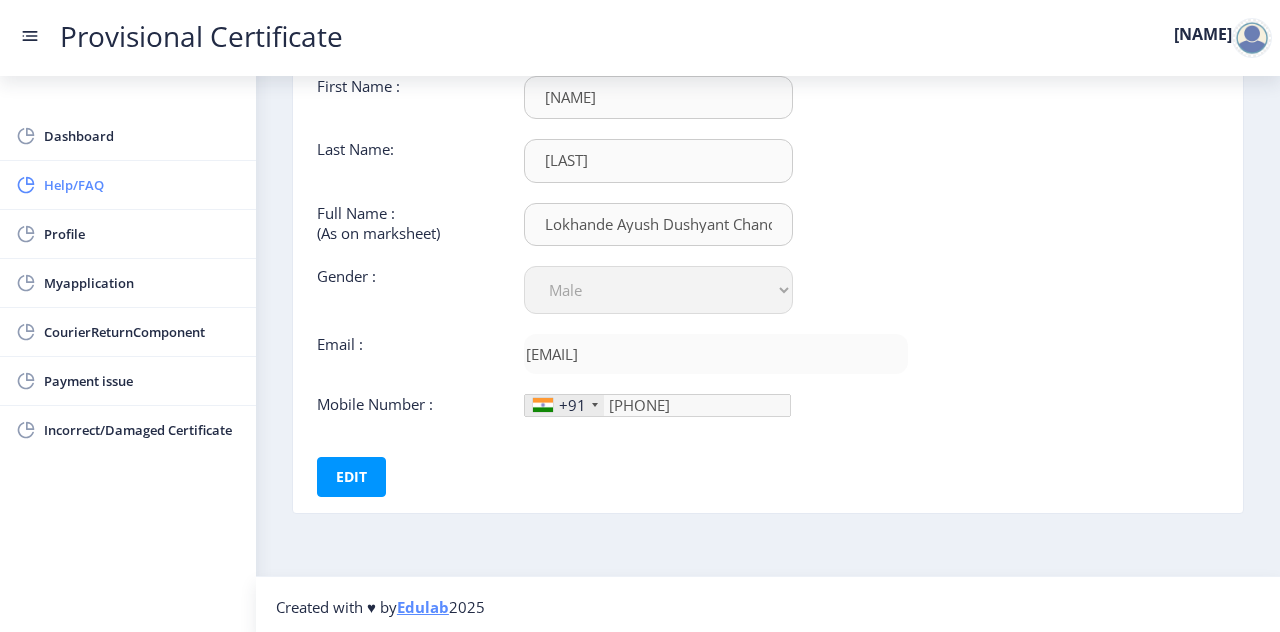 click on "Help/FAQ" 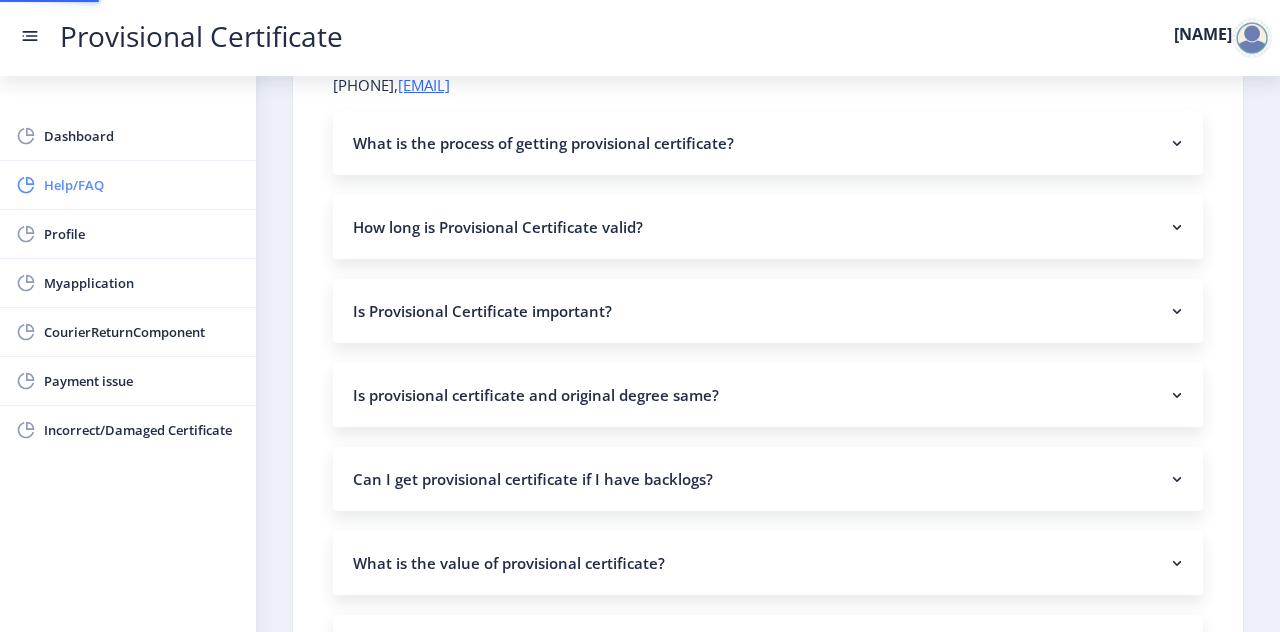 scroll, scrollTop: 0, scrollLeft: 0, axis: both 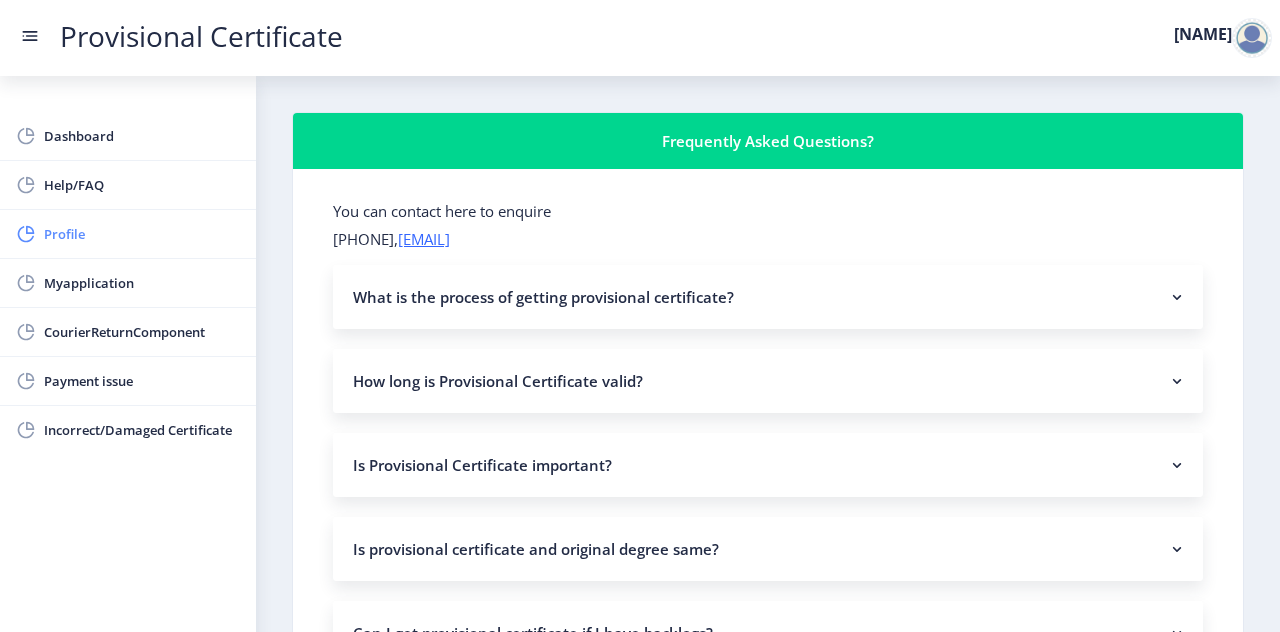 click on "Profile" 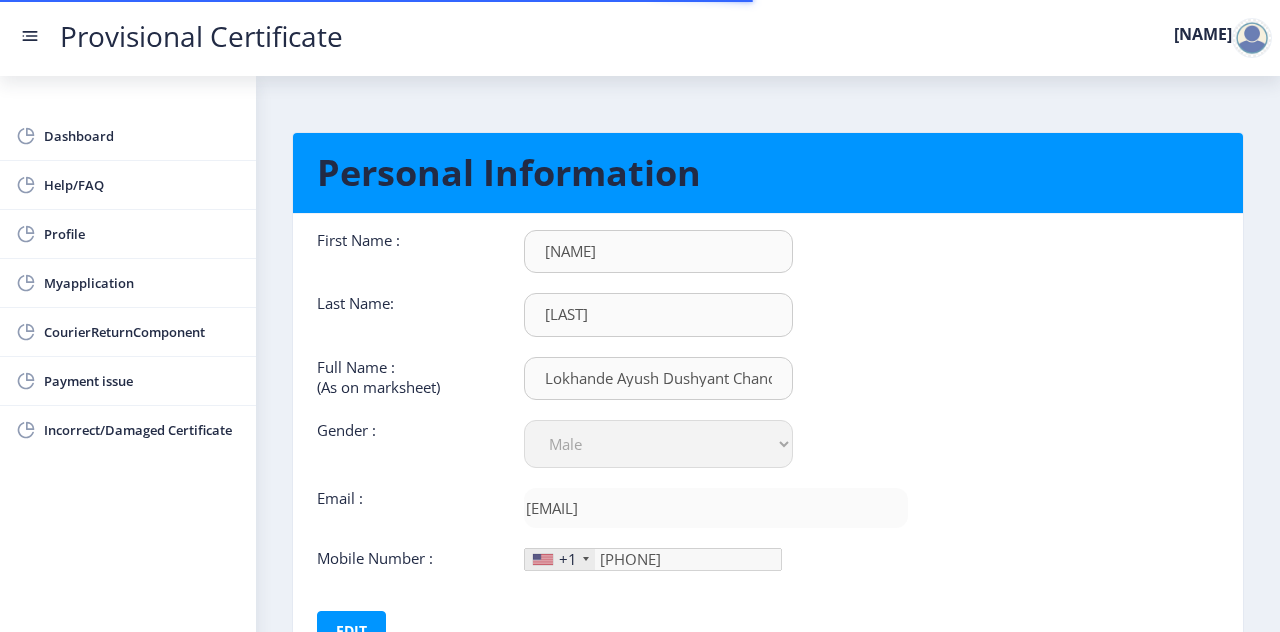scroll, scrollTop: 154, scrollLeft: 0, axis: vertical 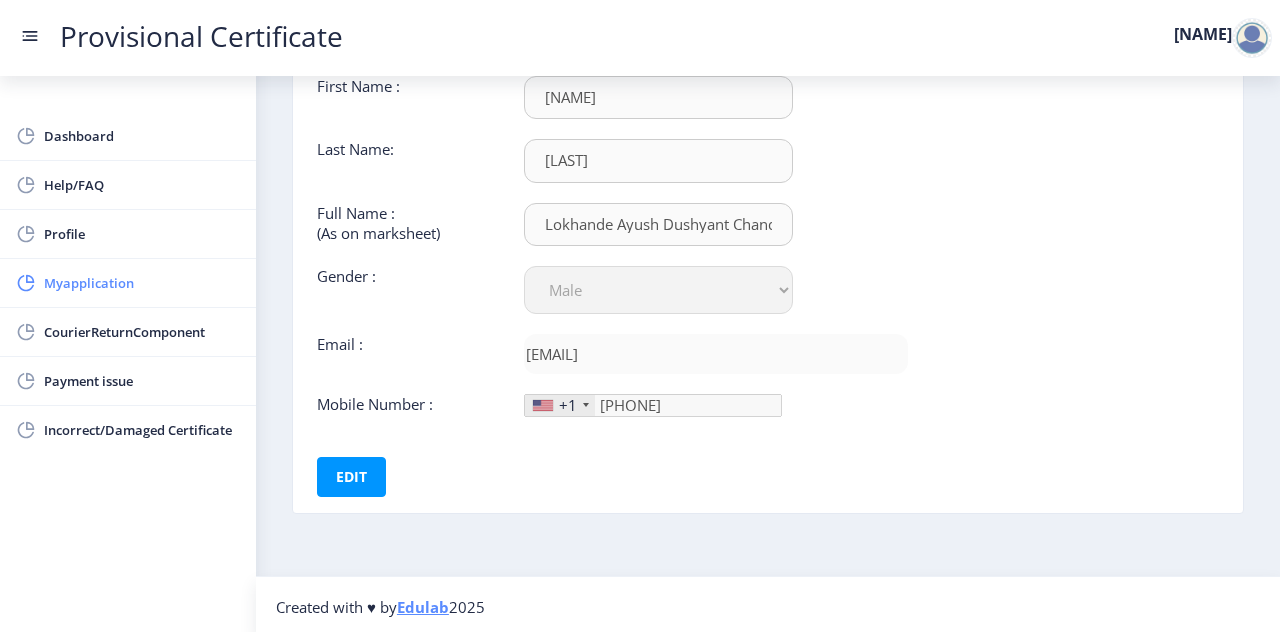 click on "Myapplication" 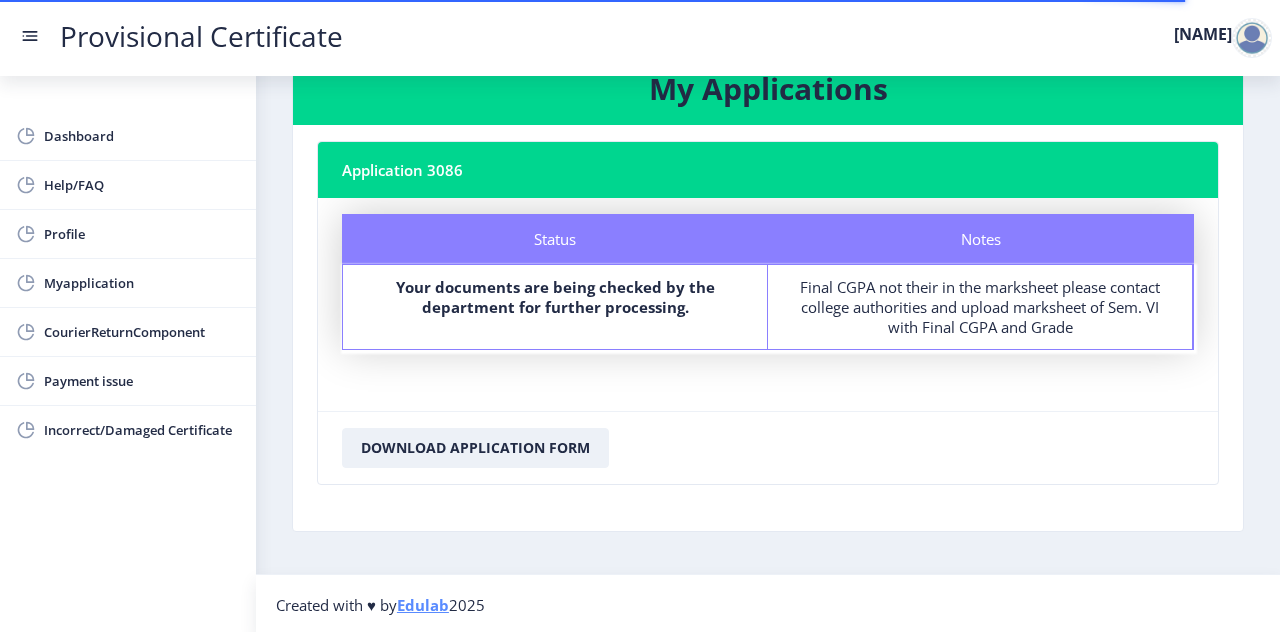 scroll, scrollTop: 0, scrollLeft: 0, axis: both 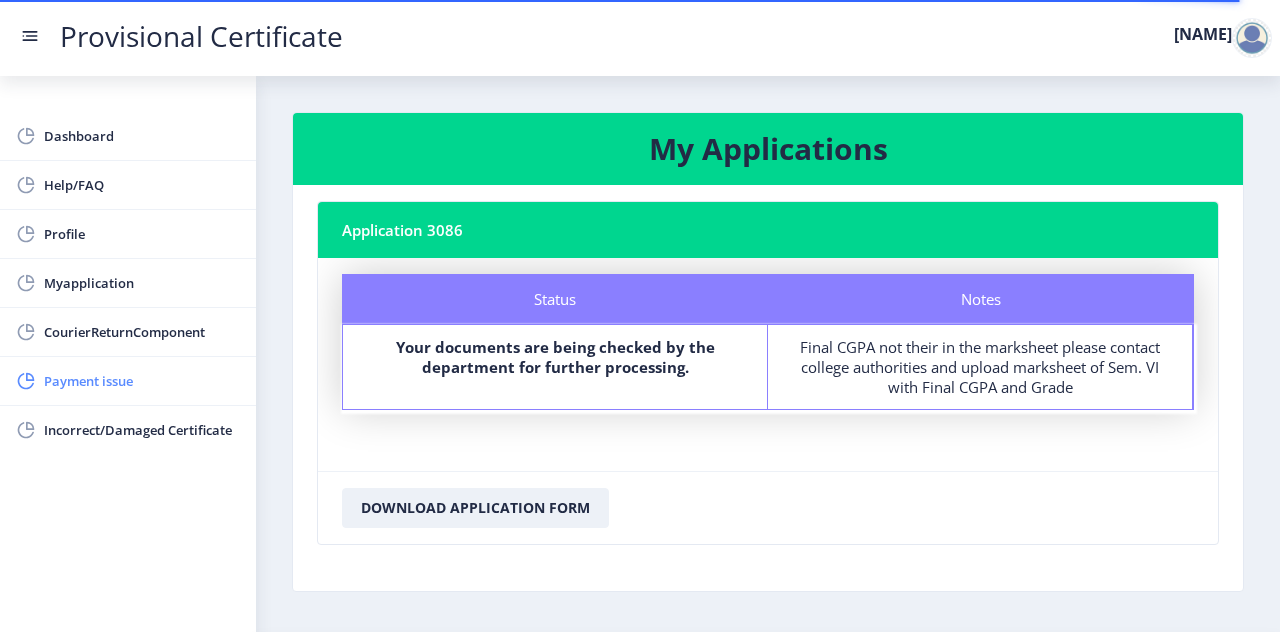 click on "Payment issue" 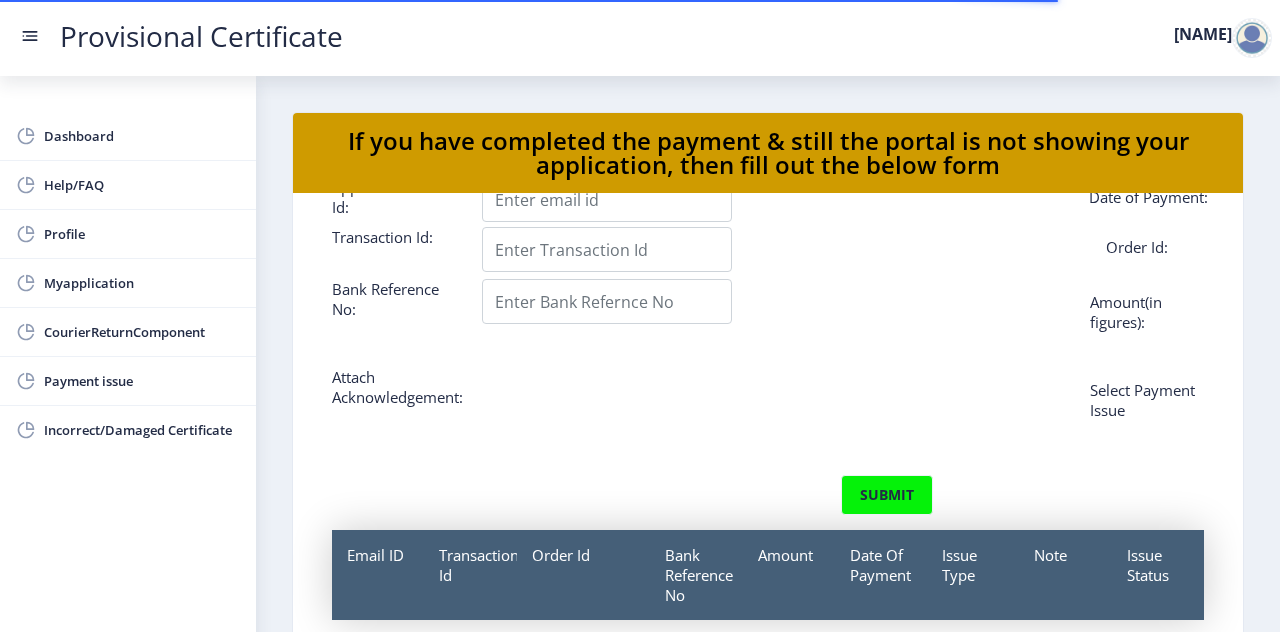 scroll, scrollTop: 65, scrollLeft: 1, axis: both 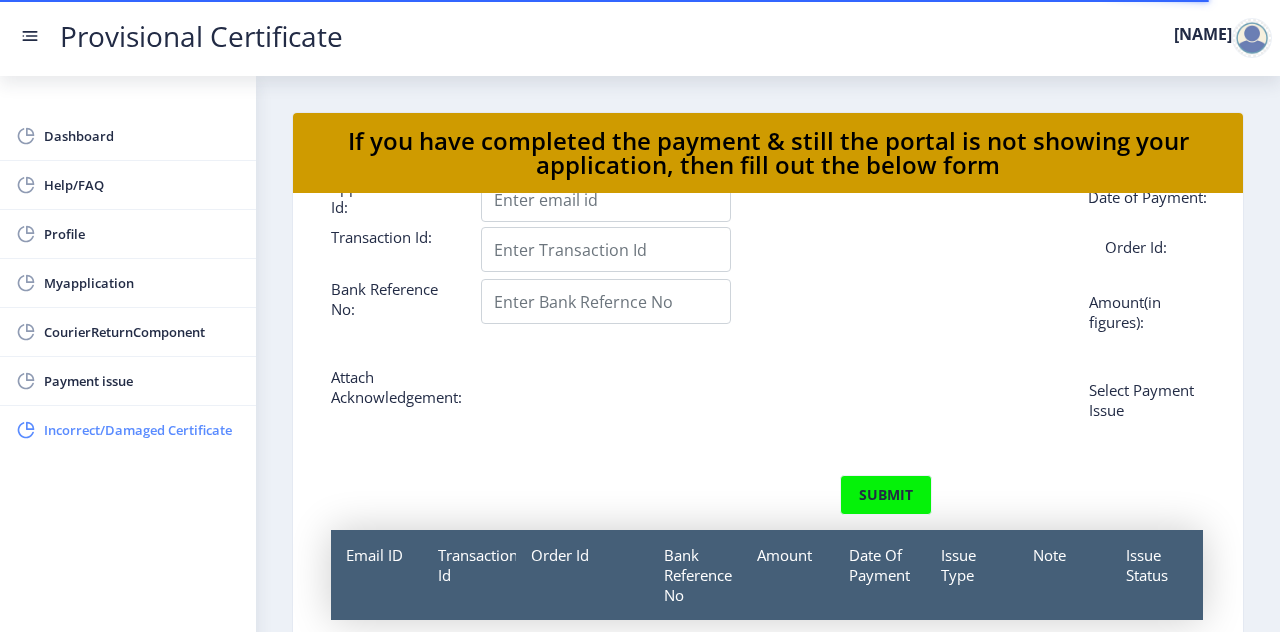 click on "Incorrect/Damaged Certificate" 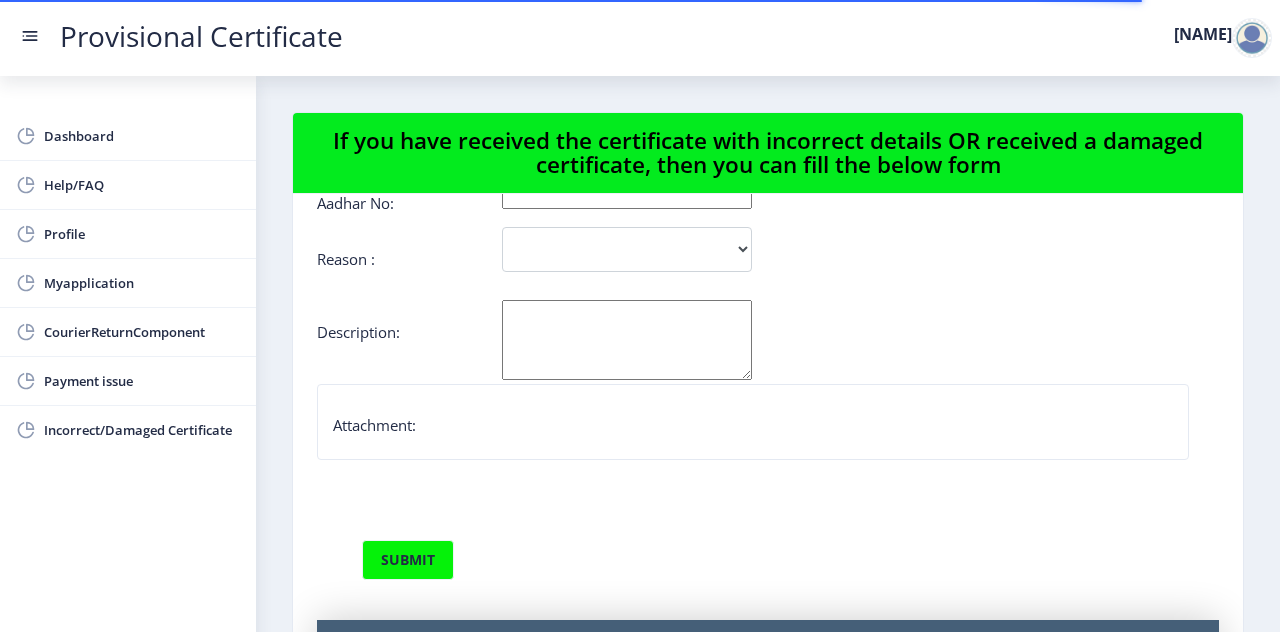 scroll, scrollTop: 193, scrollLeft: 0, axis: vertical 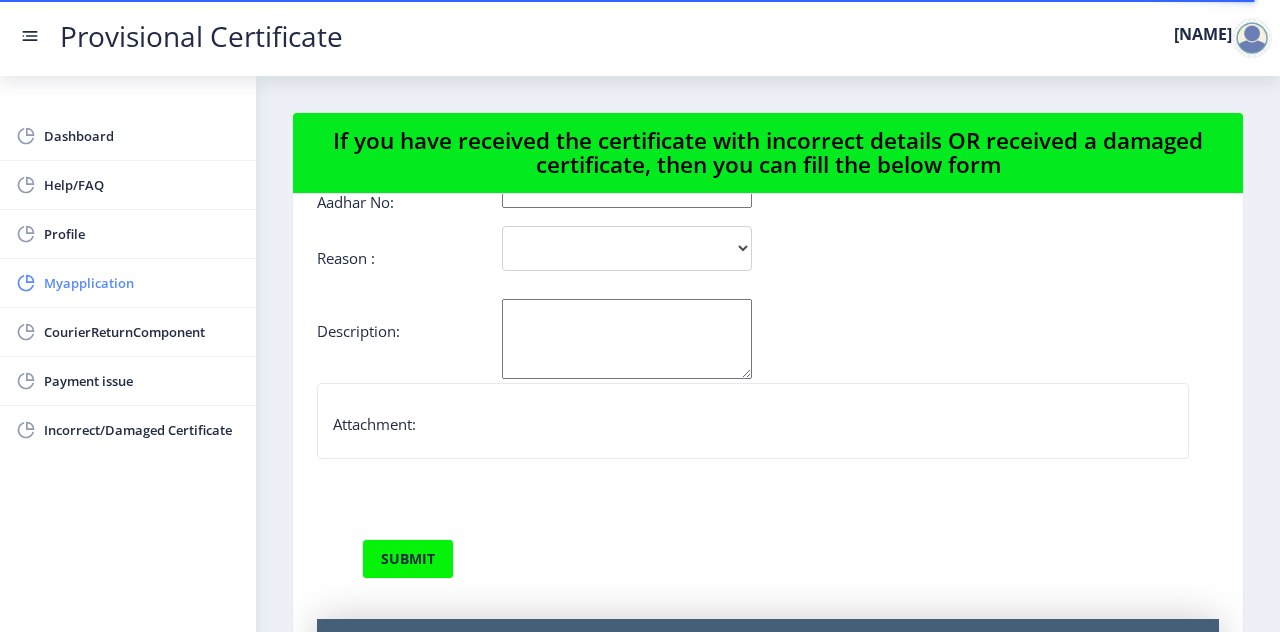 click on "Myapplication" 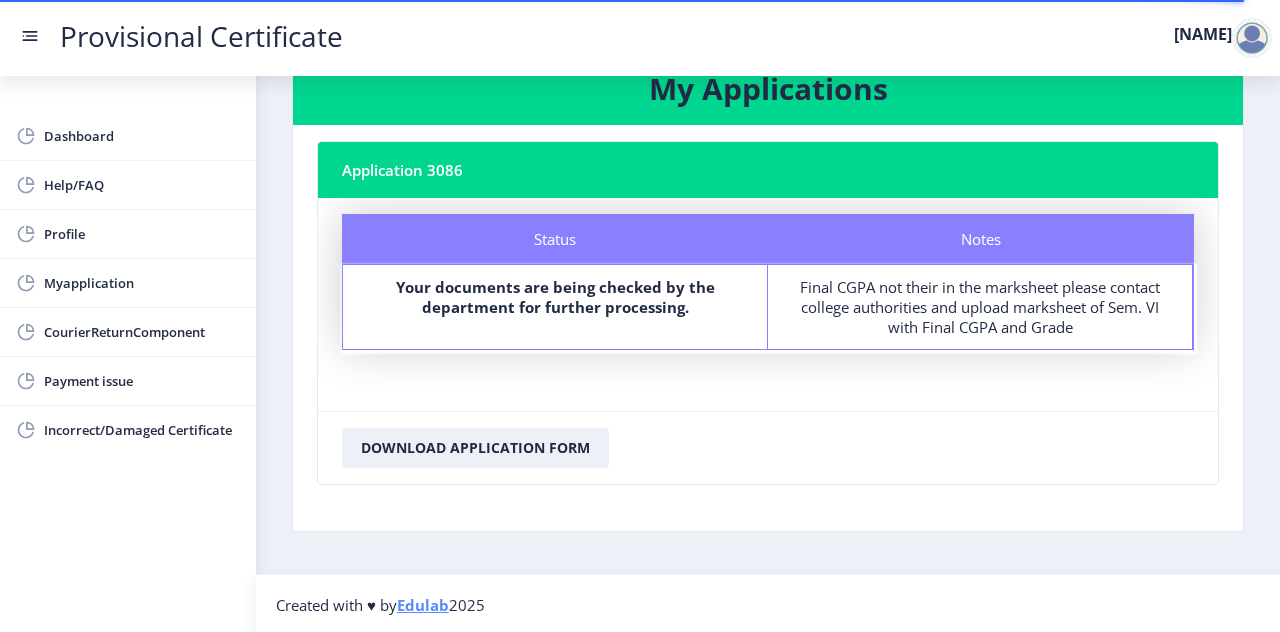 scroll, scrollTop: 0, scrollLeft: 0, axis: both 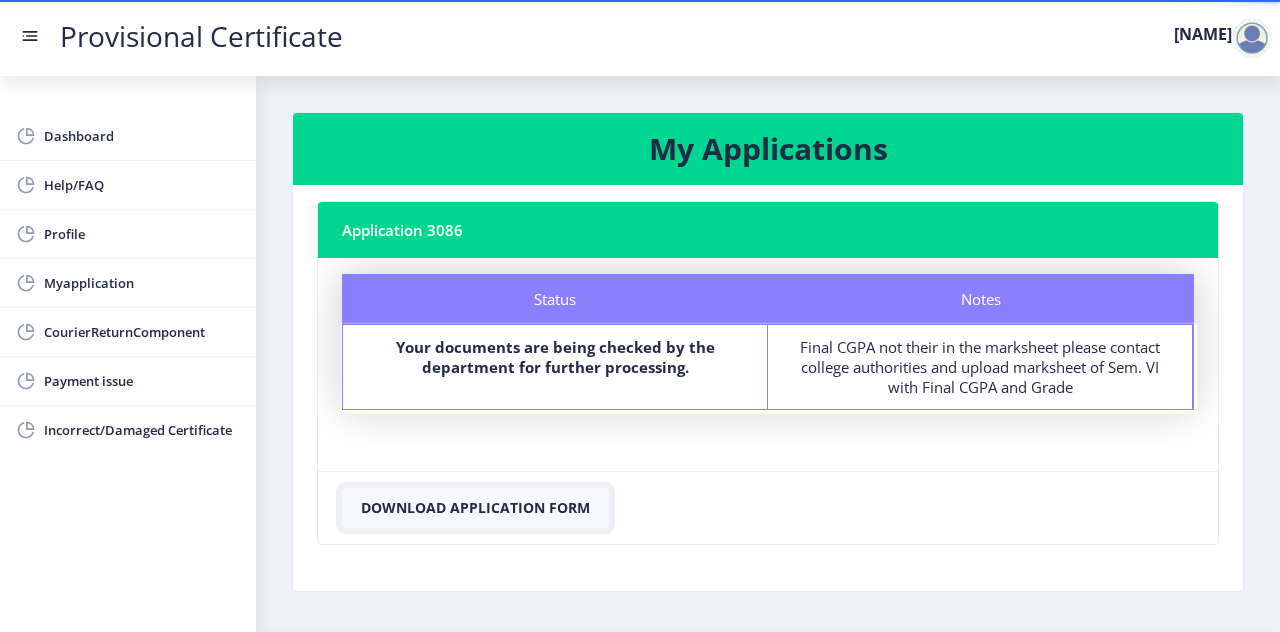 click on "Download Application Form" 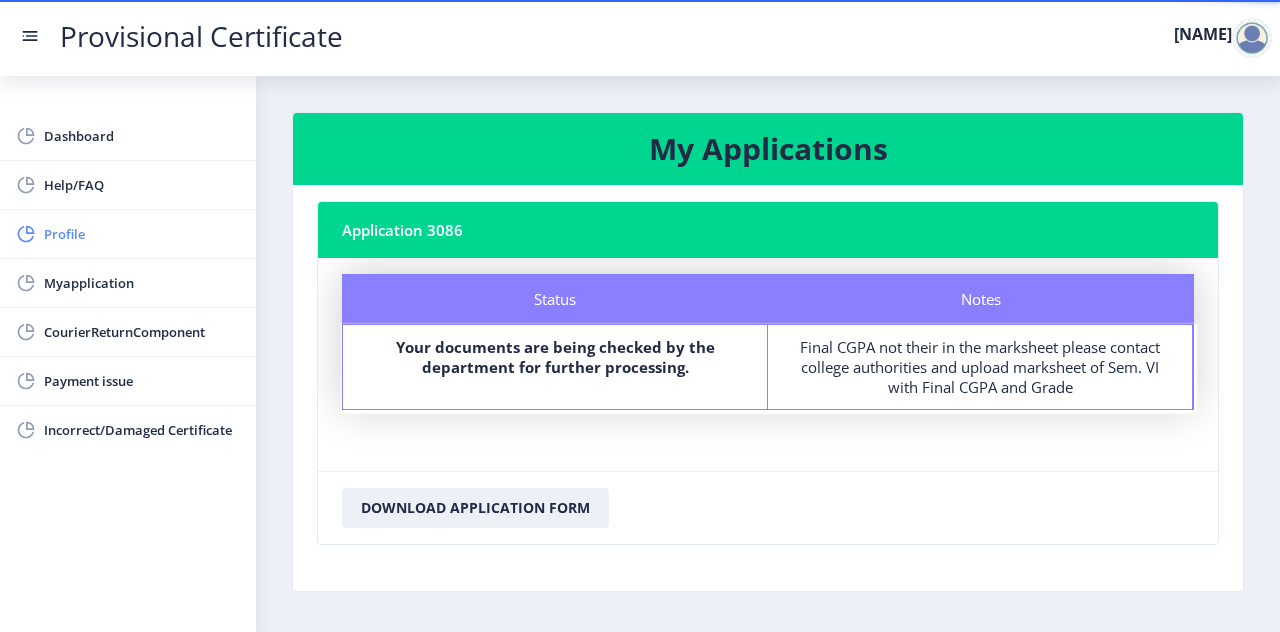 click on "Profile" 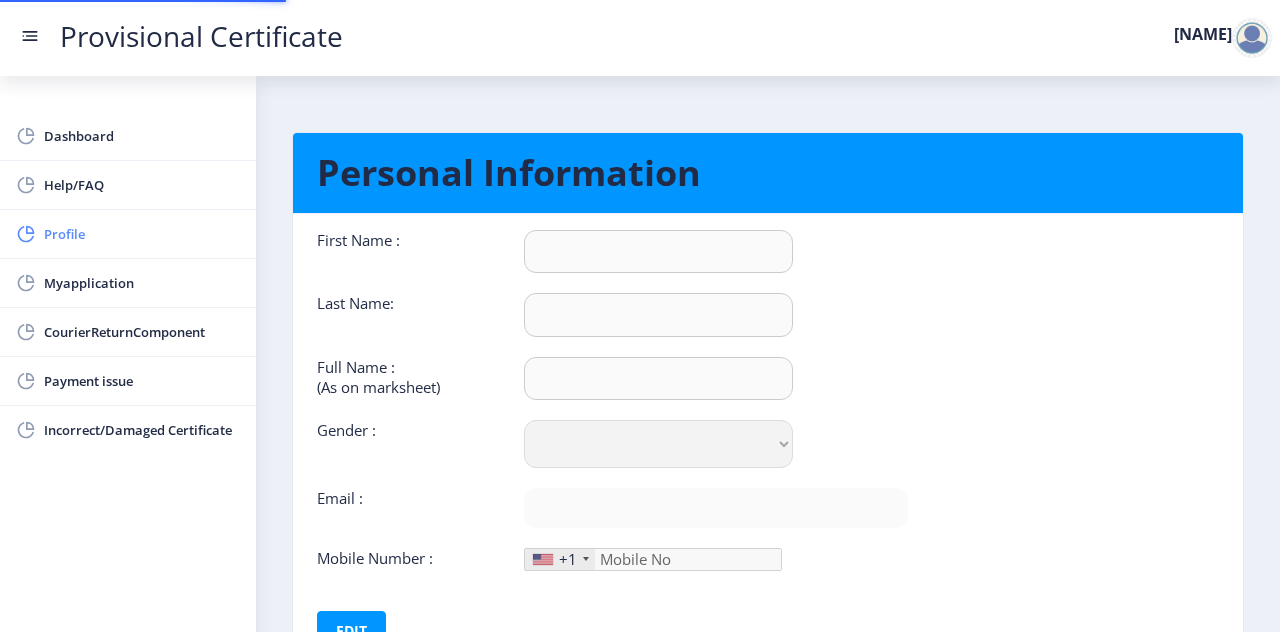 type on "Ayush" 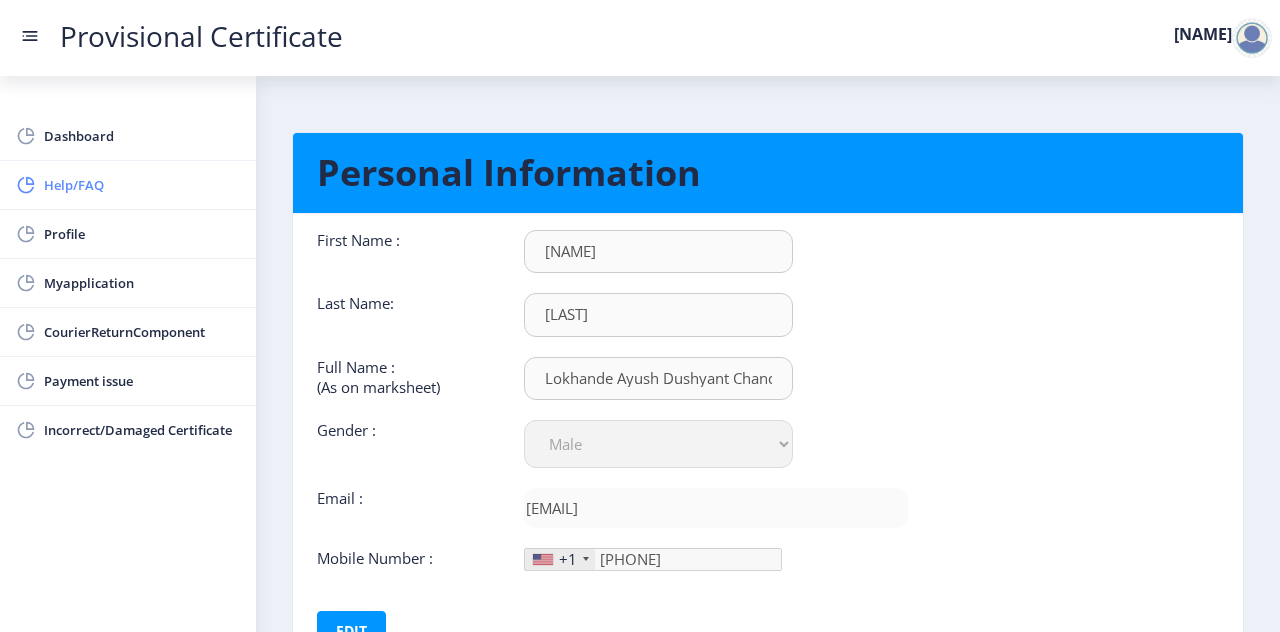 click on "Help/FAQ" 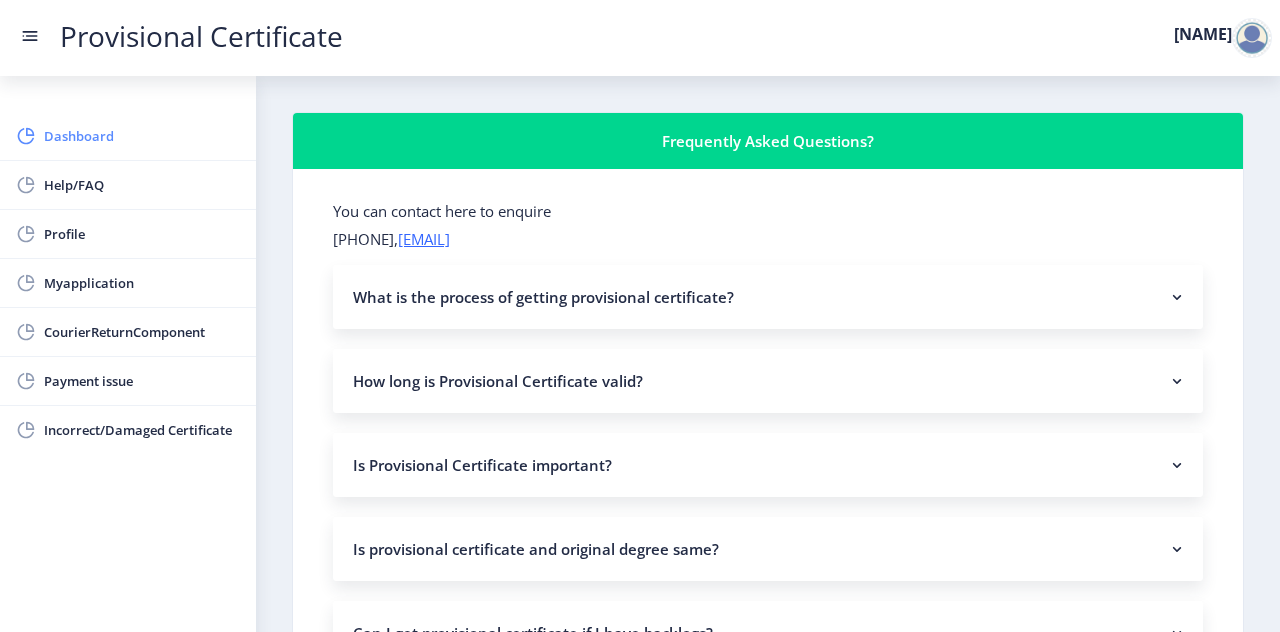 click on "Dashboard" 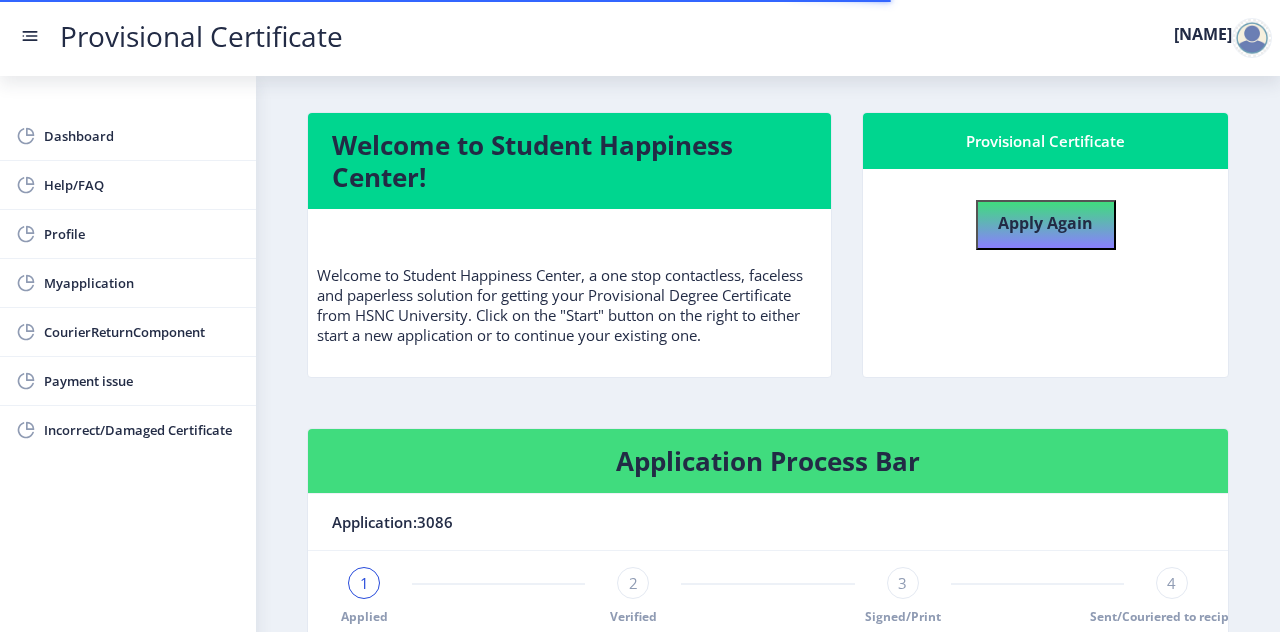 scroll, scrollTop: 332, scrollLeft: 0, axis: vertical 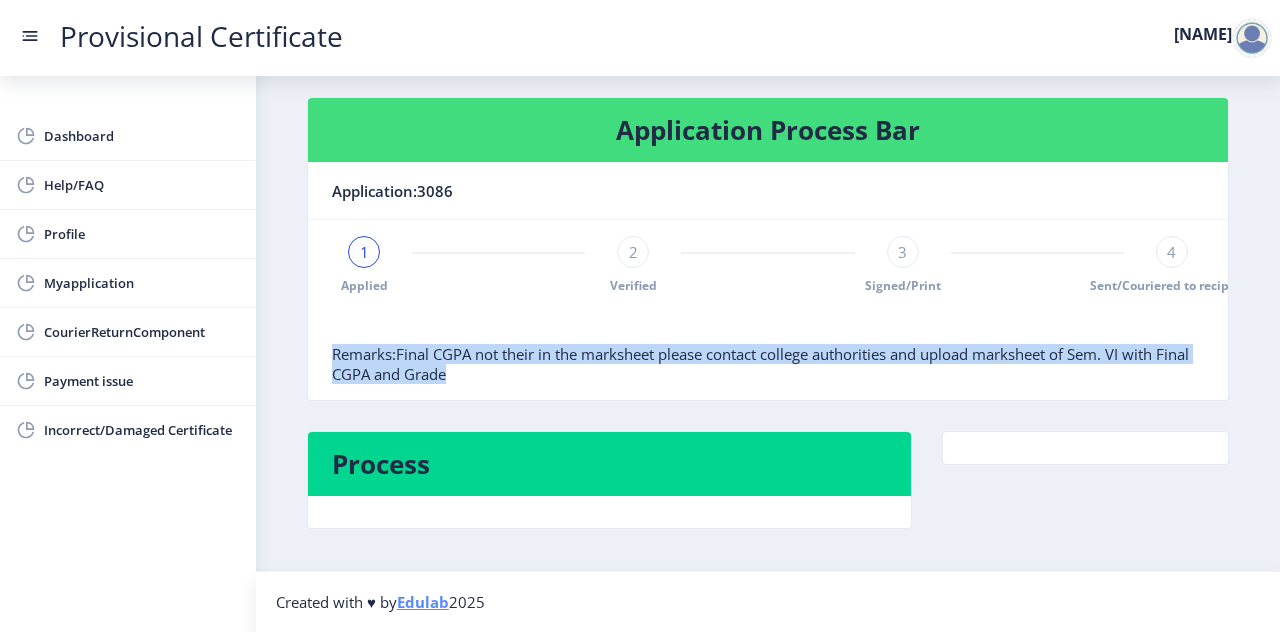 drag, startPoint x: 493, startPoint y: 375, endPoint x: 328, endPoint y: 353, distance: 166.4602 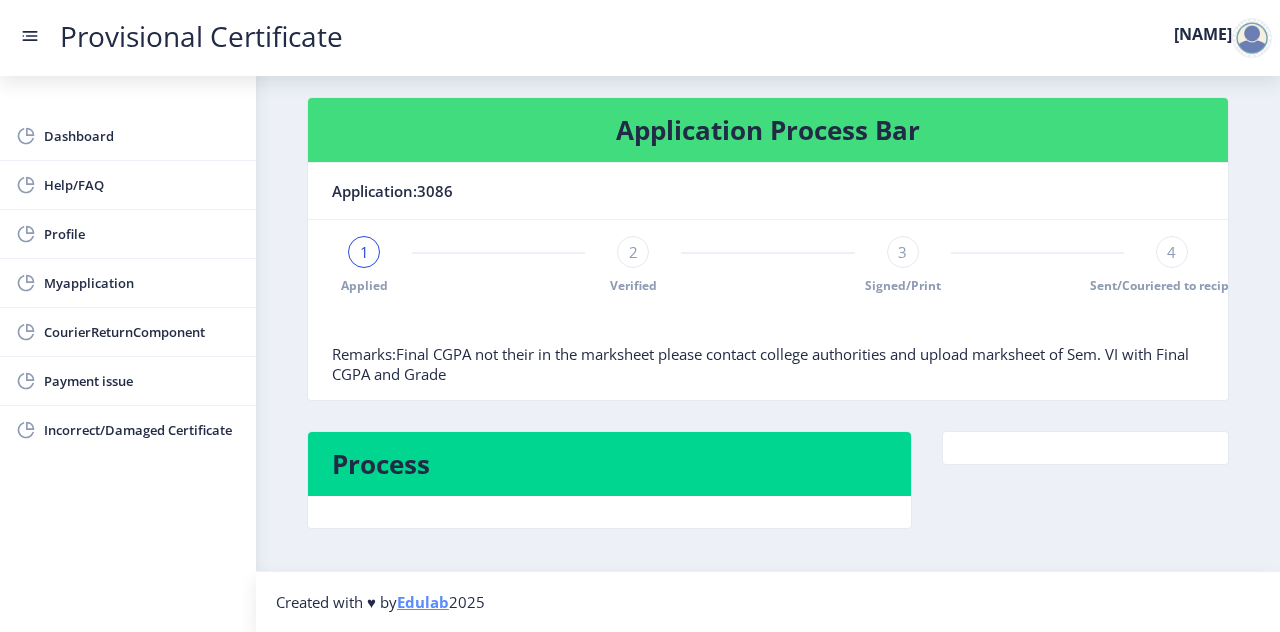 scroll, scrollTop: 0, scrollLeft: 0, axis: both 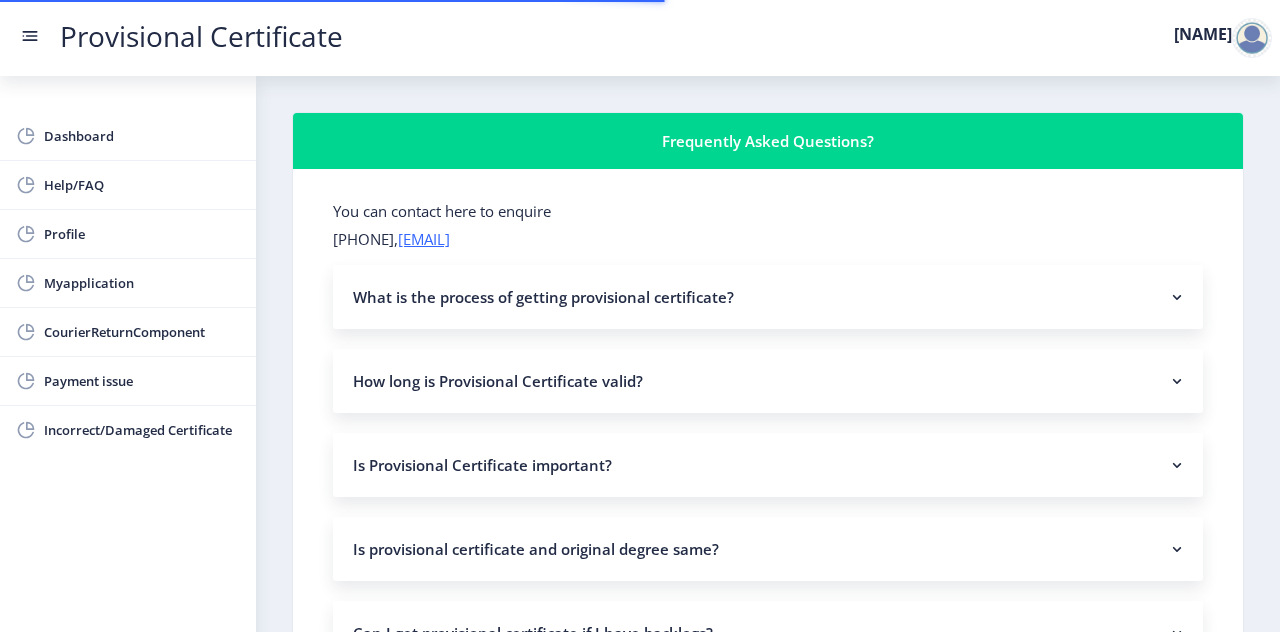 select on "Male" 